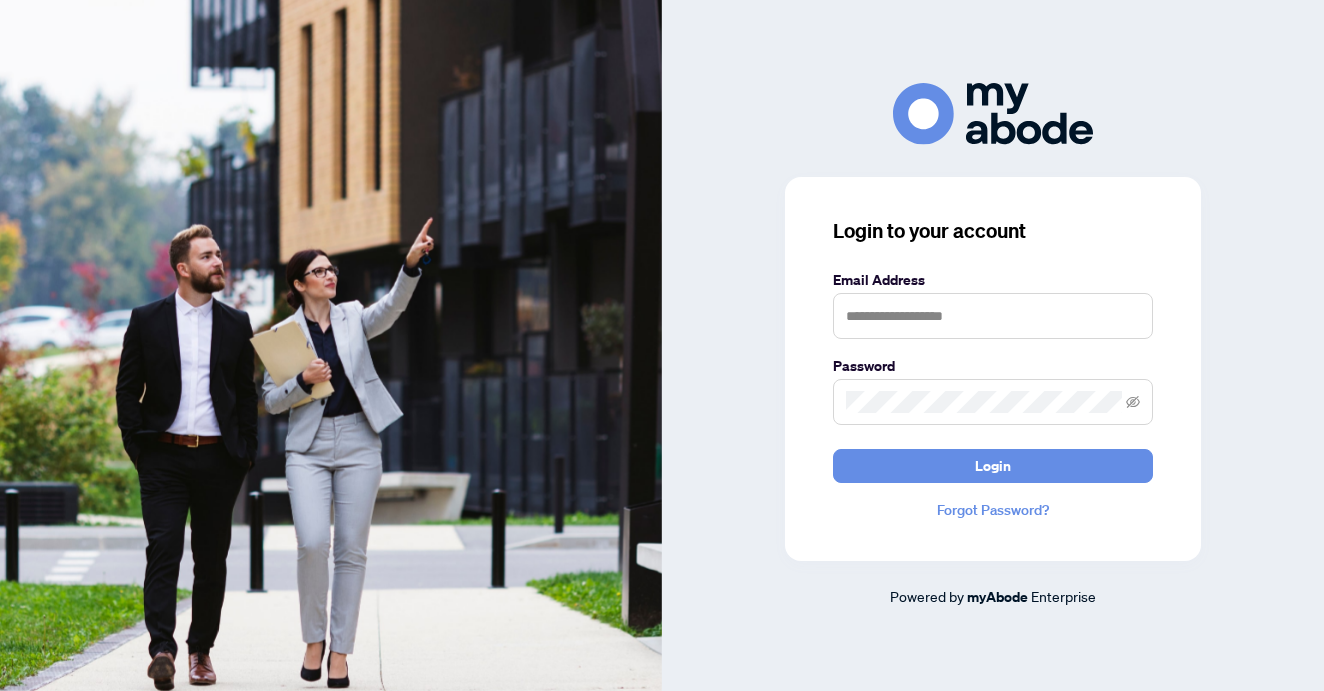 scroll, scrollTop: 0, scrollLeft: 0, axis: both 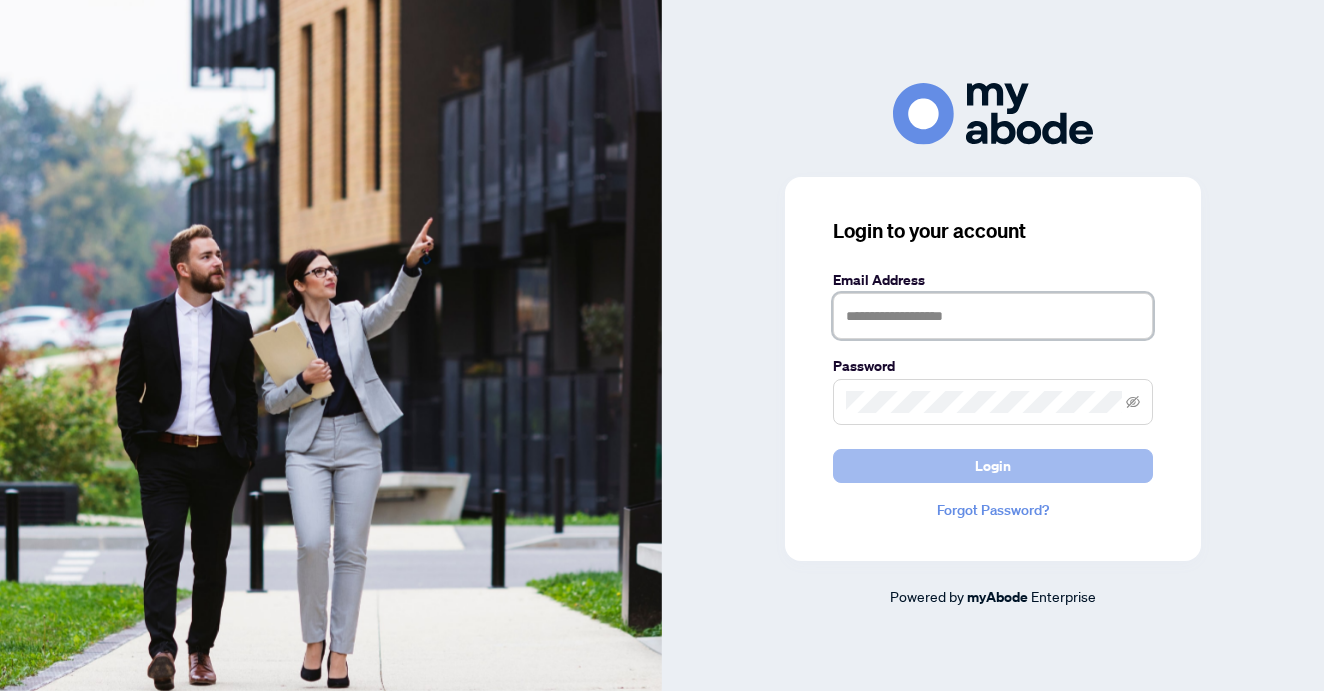 type on "**********" 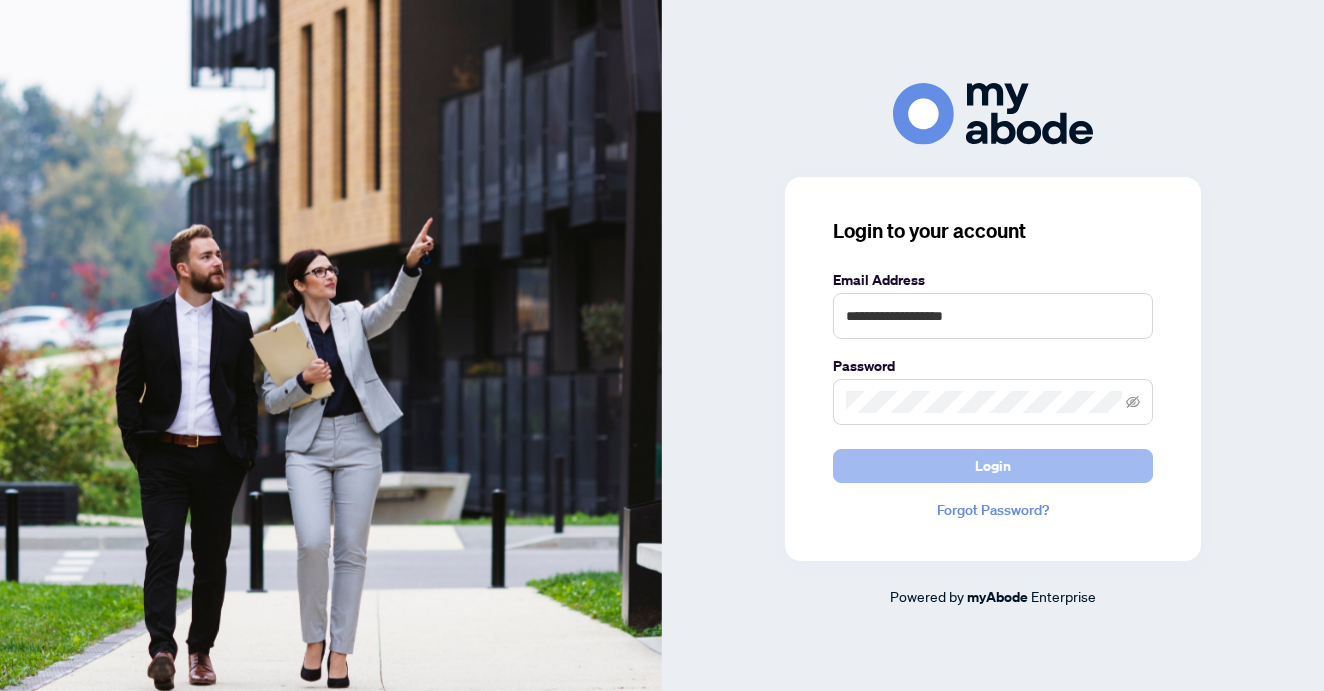 click on "Login" at bounding box center (993, 466) 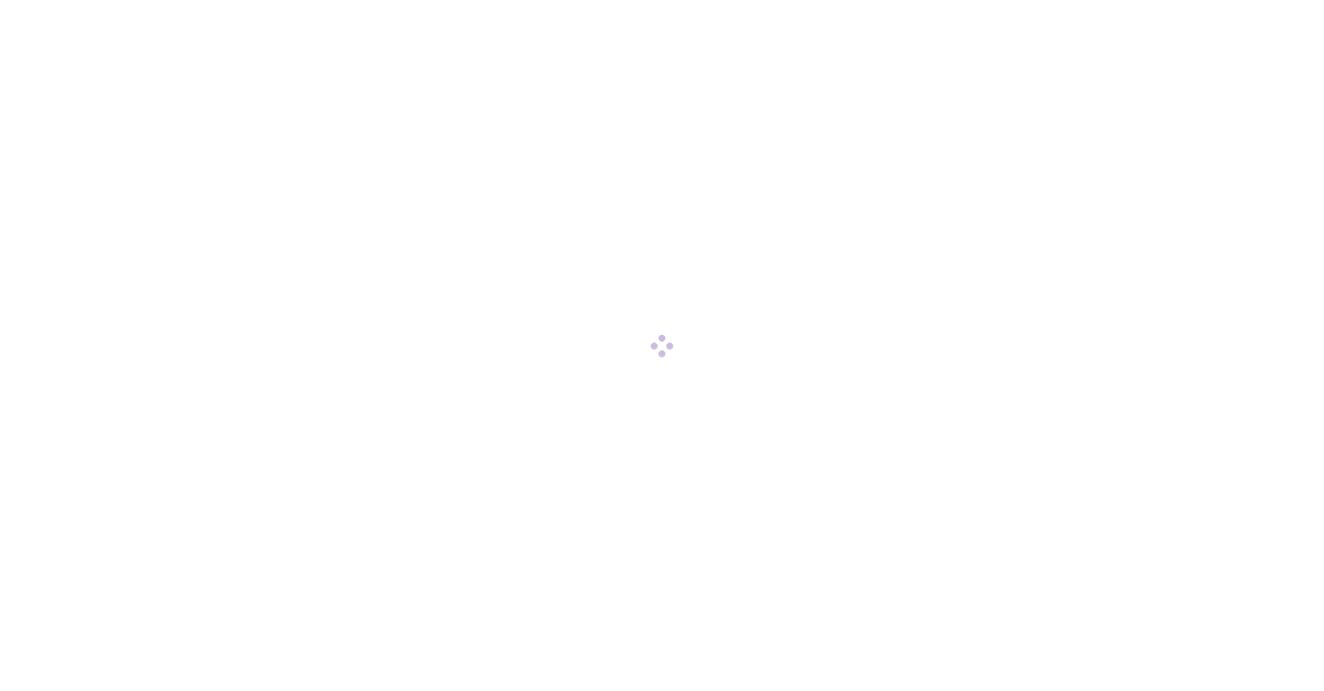 scroll, scrollTop: 0, scrollLeft: 0, axis: both 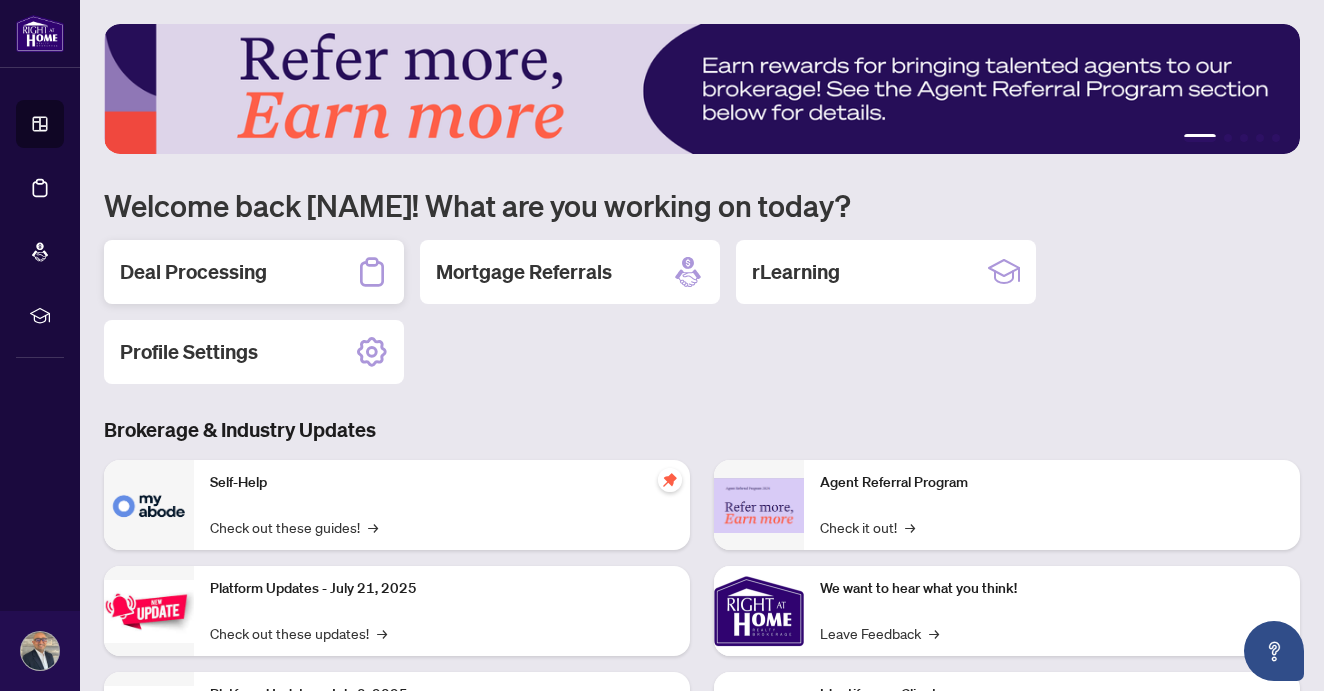click on "Deal Processing" at bounding box center [254, 272] 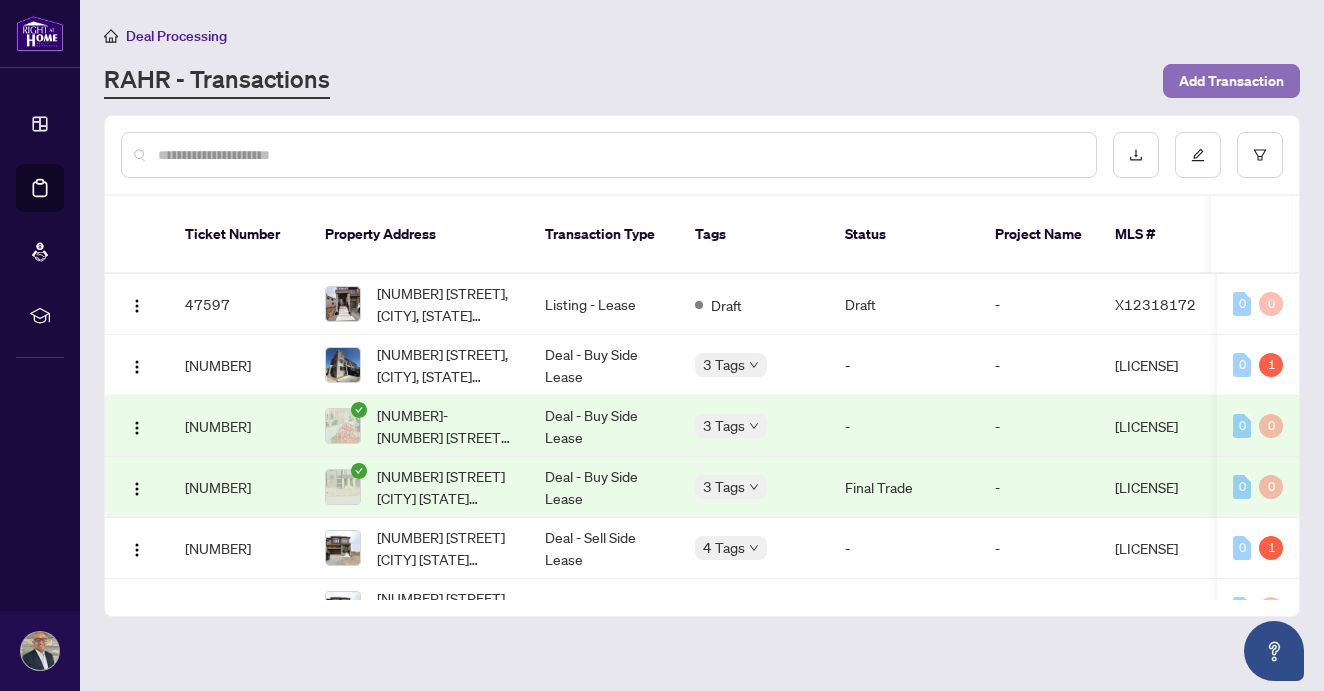 click on "Add Transaction" at bounding box center [1231, 81] 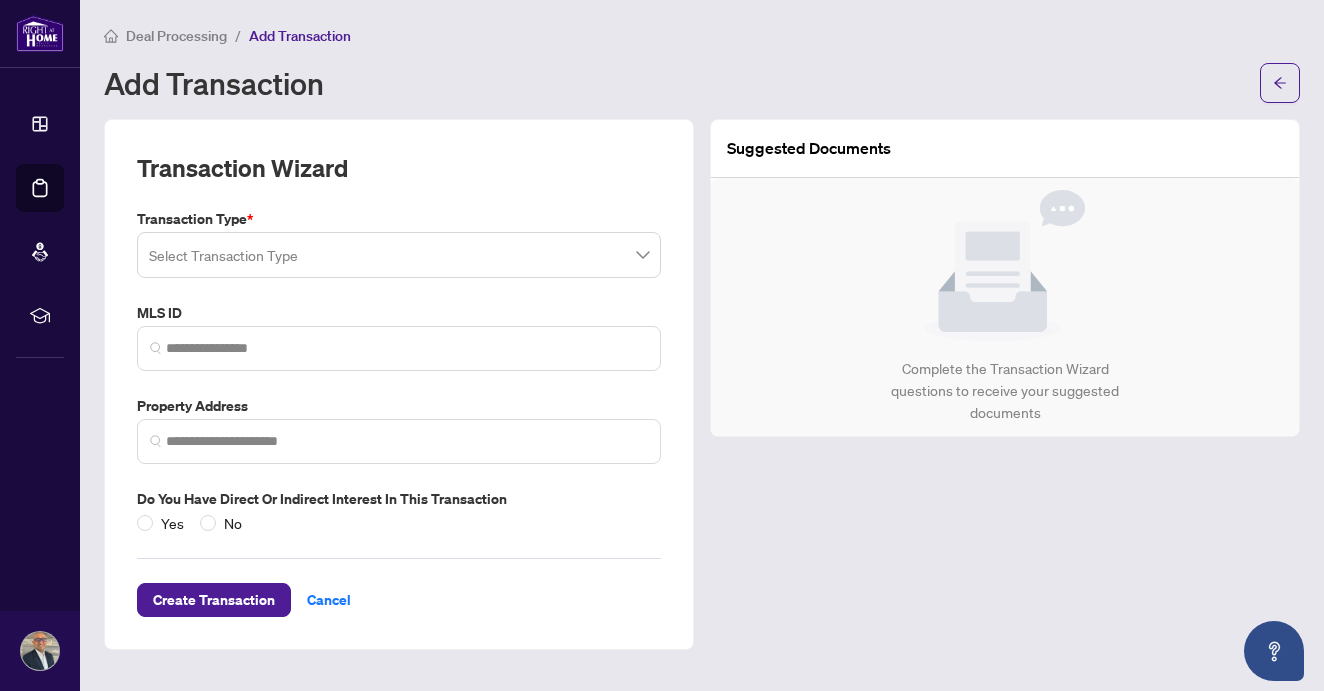 click at bounding box center (390, 258) 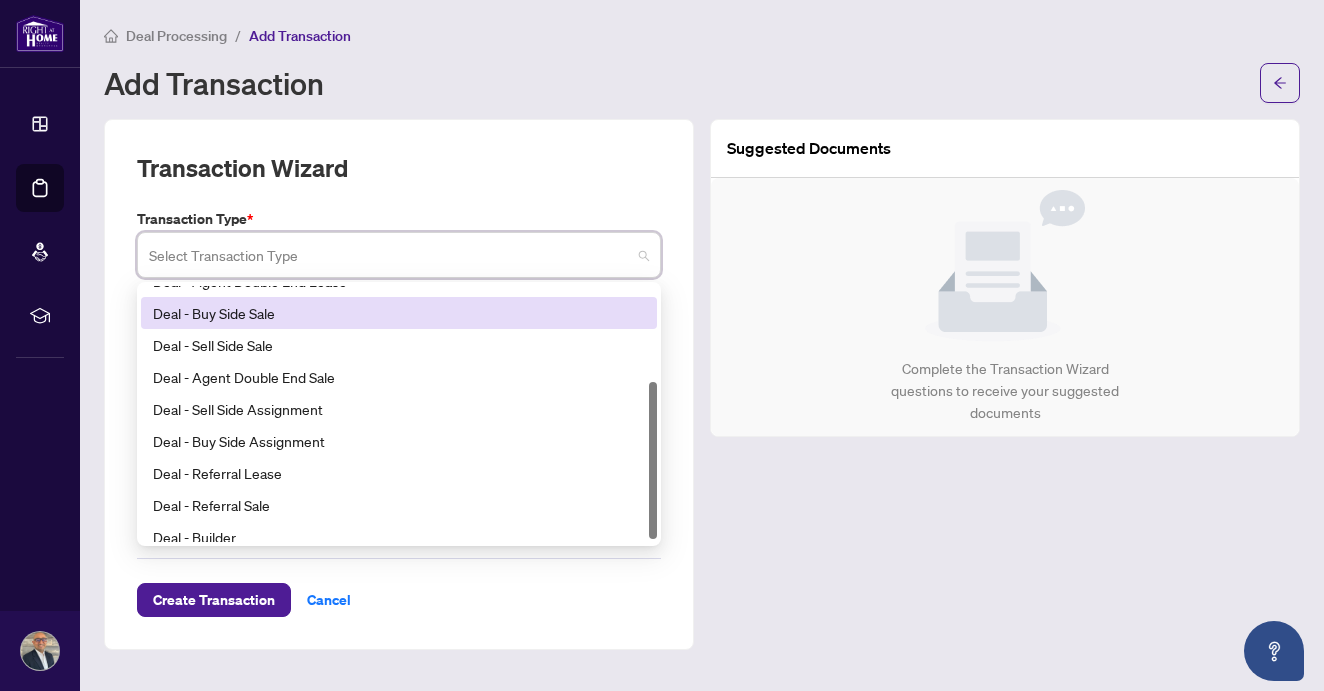 scroll, scrollTop: 160, scrollLeft: 0, axis: vertical 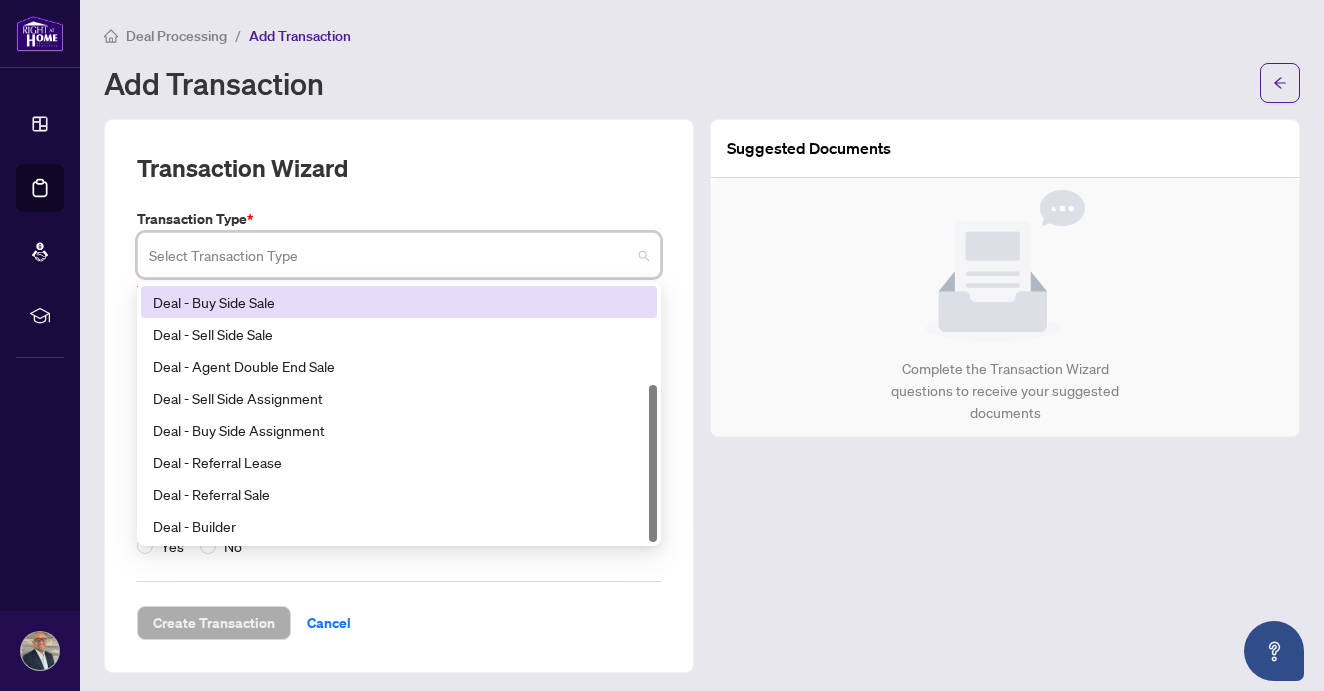 click at bounding box center [390, 258] 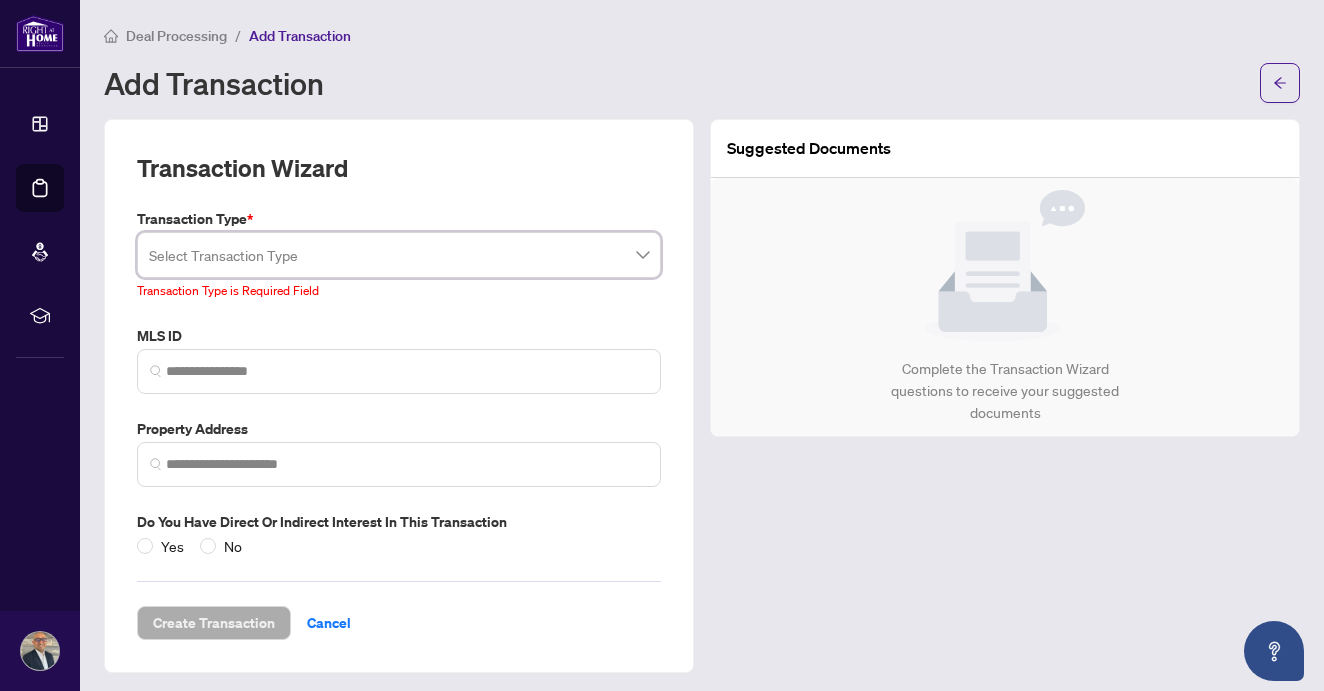 click at bounding box center [390, 258] 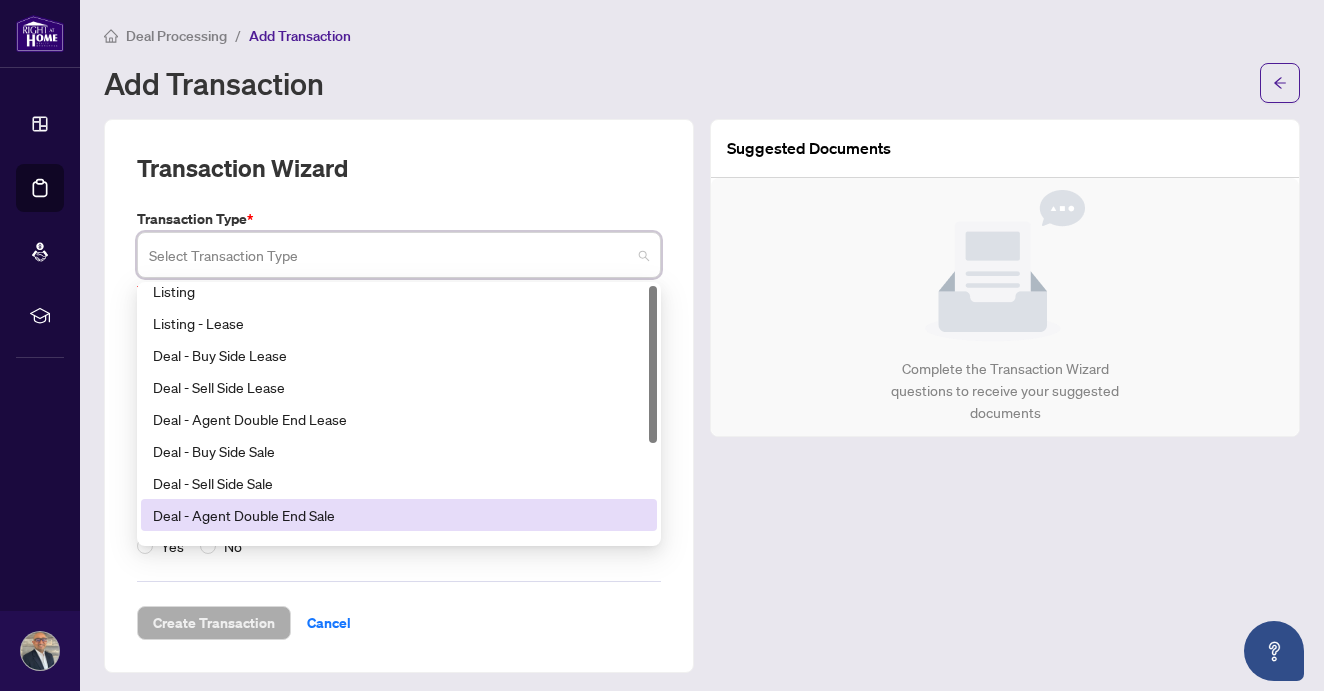 scroll, scrollTop: 0, scrollLeft: 0, axis: both 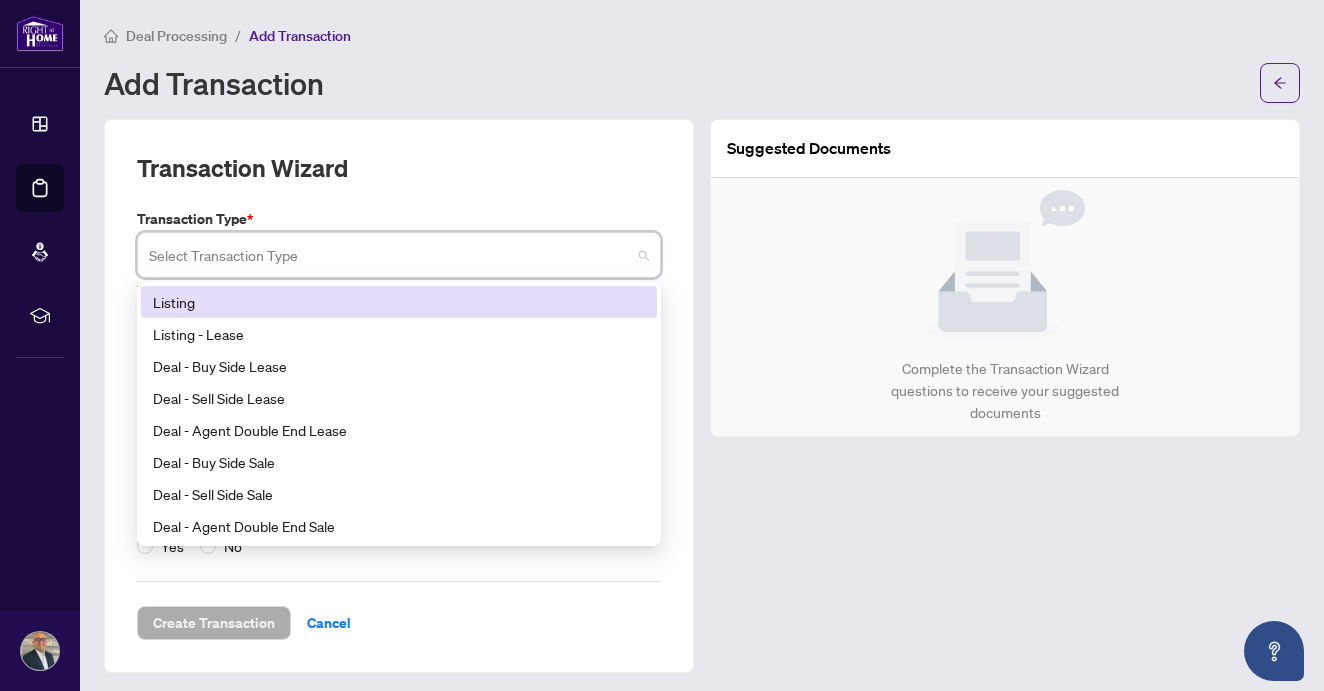 click on "Listing" at bounding box center (399, 302) 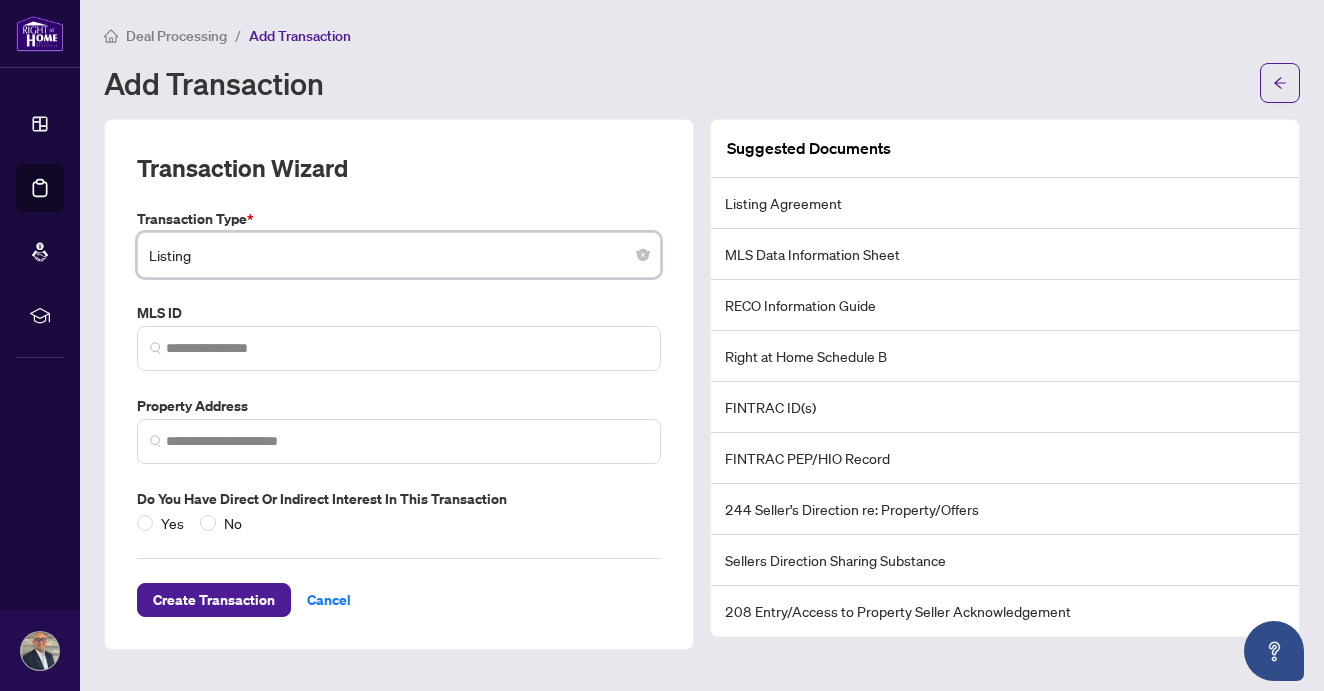 click on "Listing" at bounding box center (399, 255) 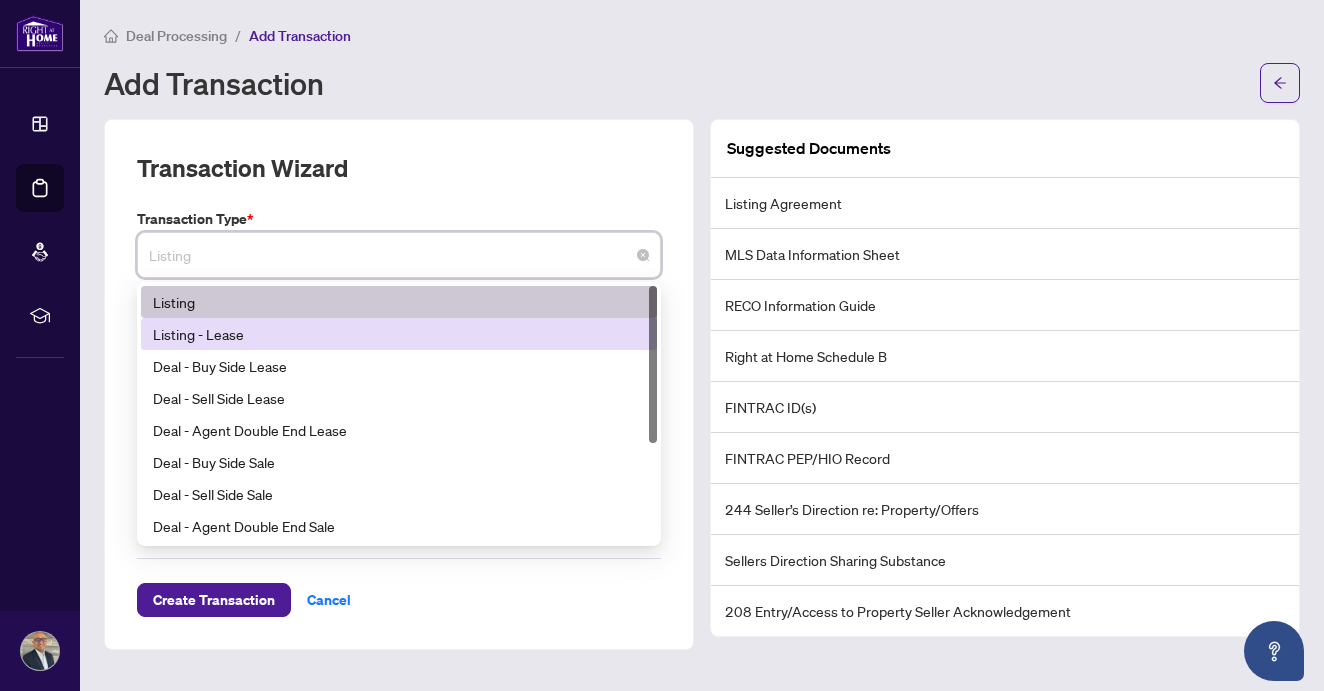 click on "Listing - Lease" at bounding box center (399, 334) 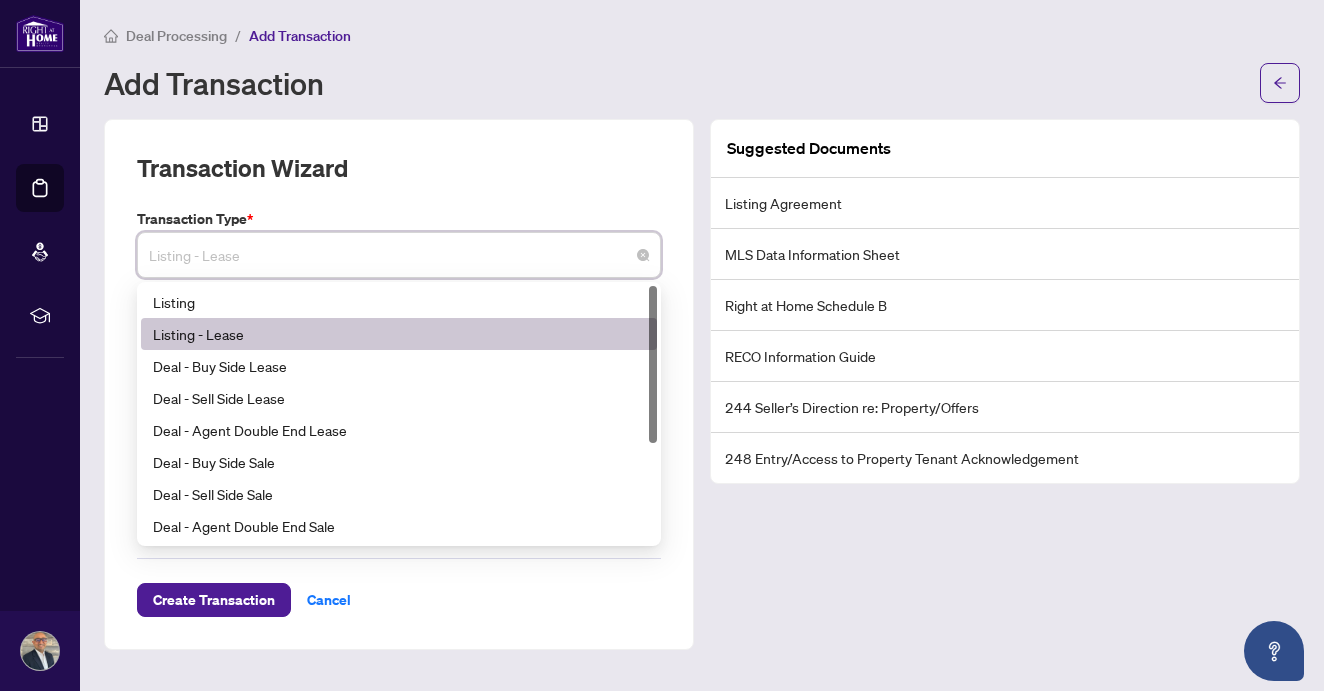 click on "Listing - Lease" at bounding box center (399, 255) 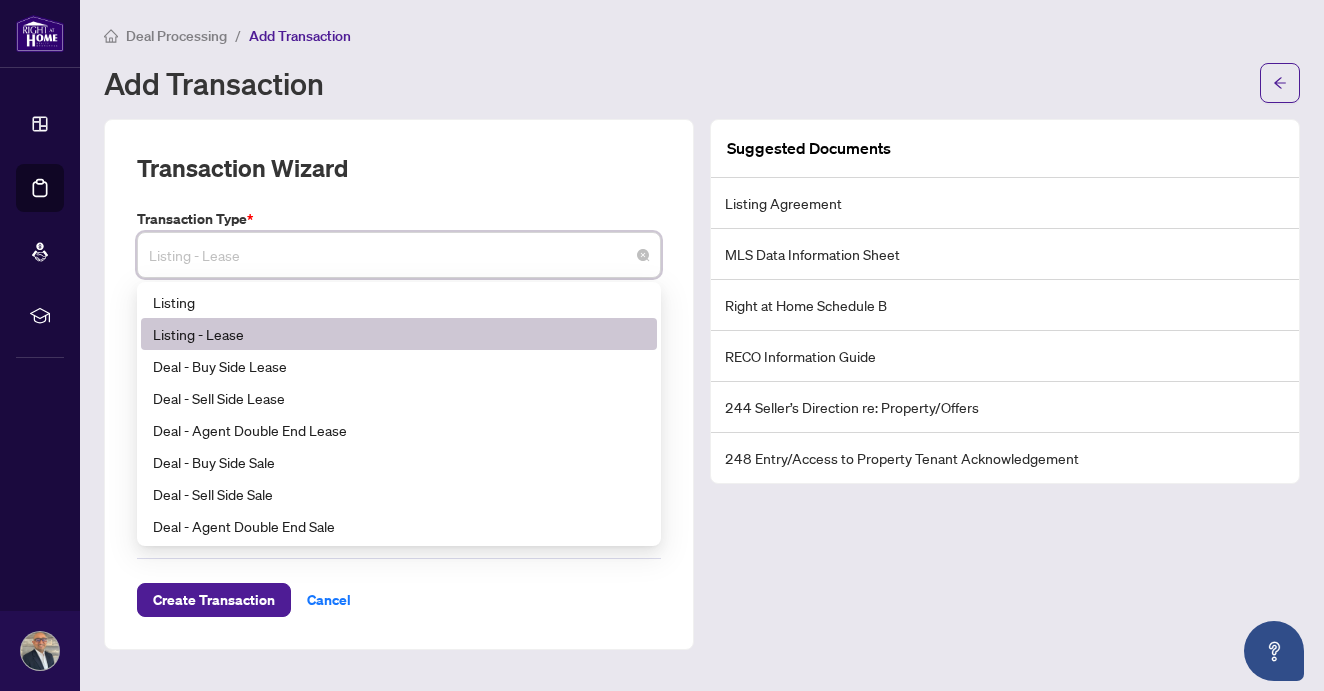 click on "RECO Information Guide" at bounding box center (1005, 356) 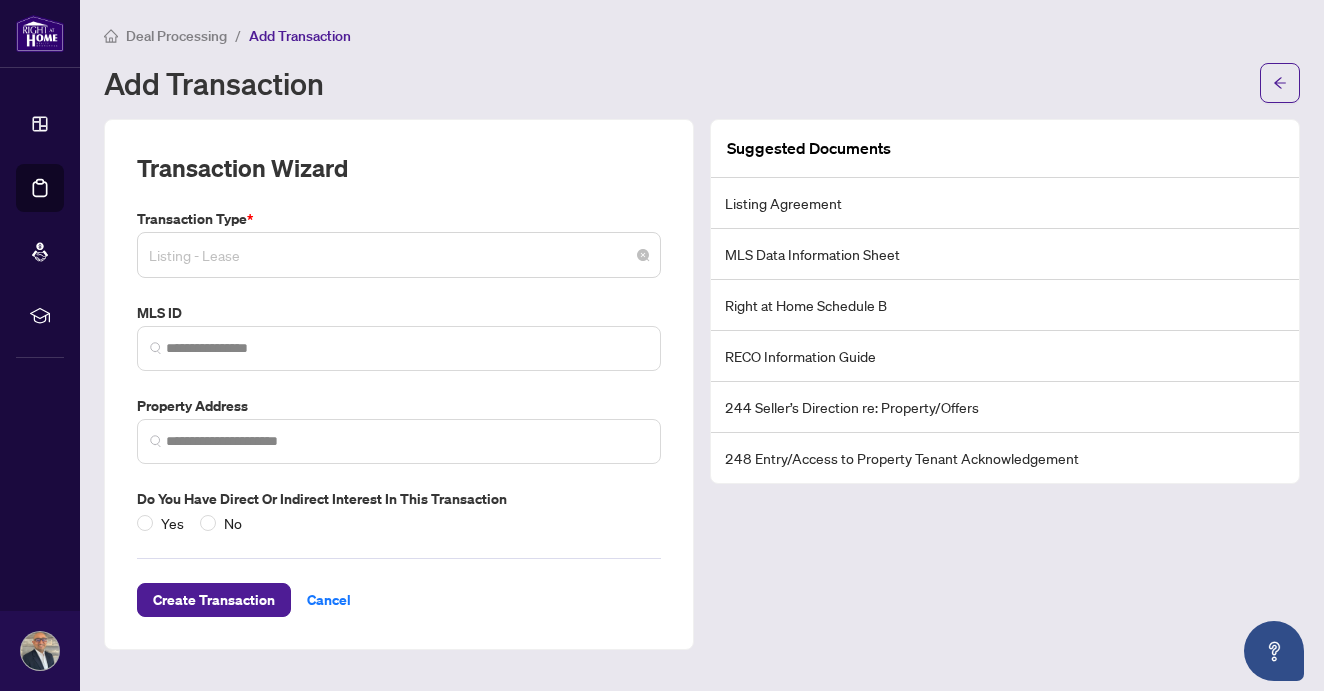 click on "Listing - Lease" at bounding box center (399, 255) 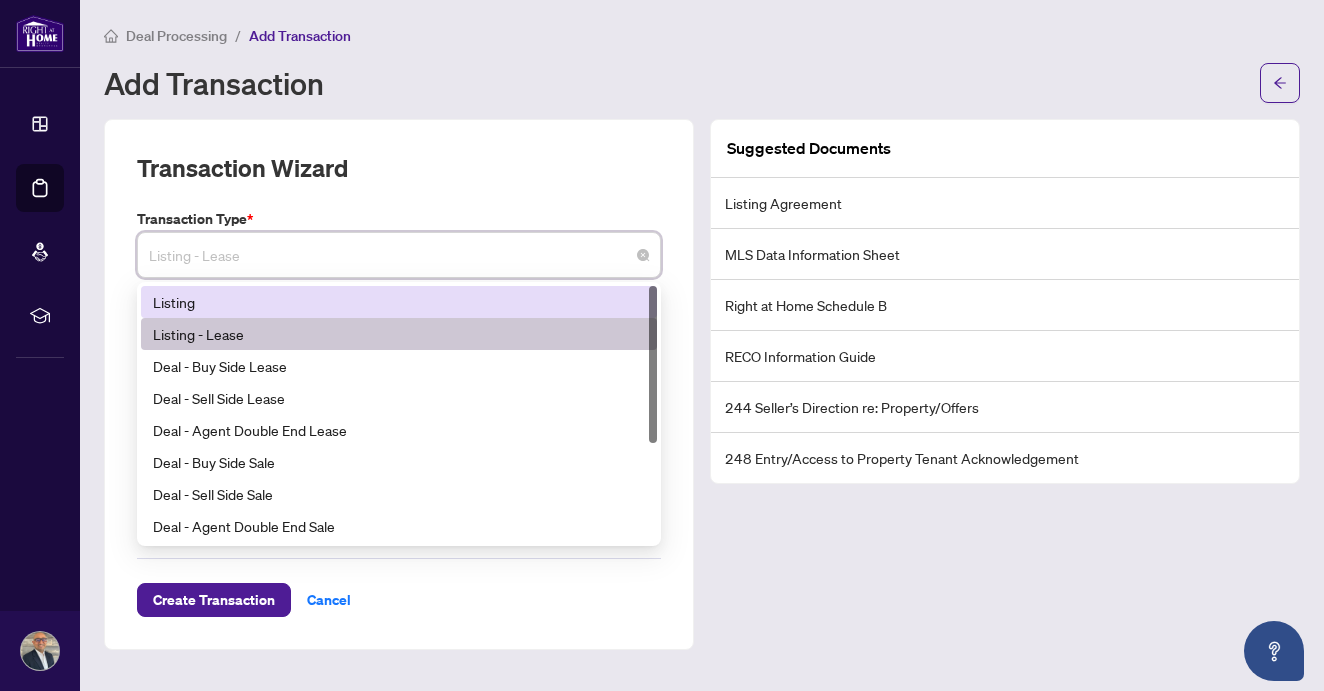 click on "Listing" at bounding box center (399, 302) 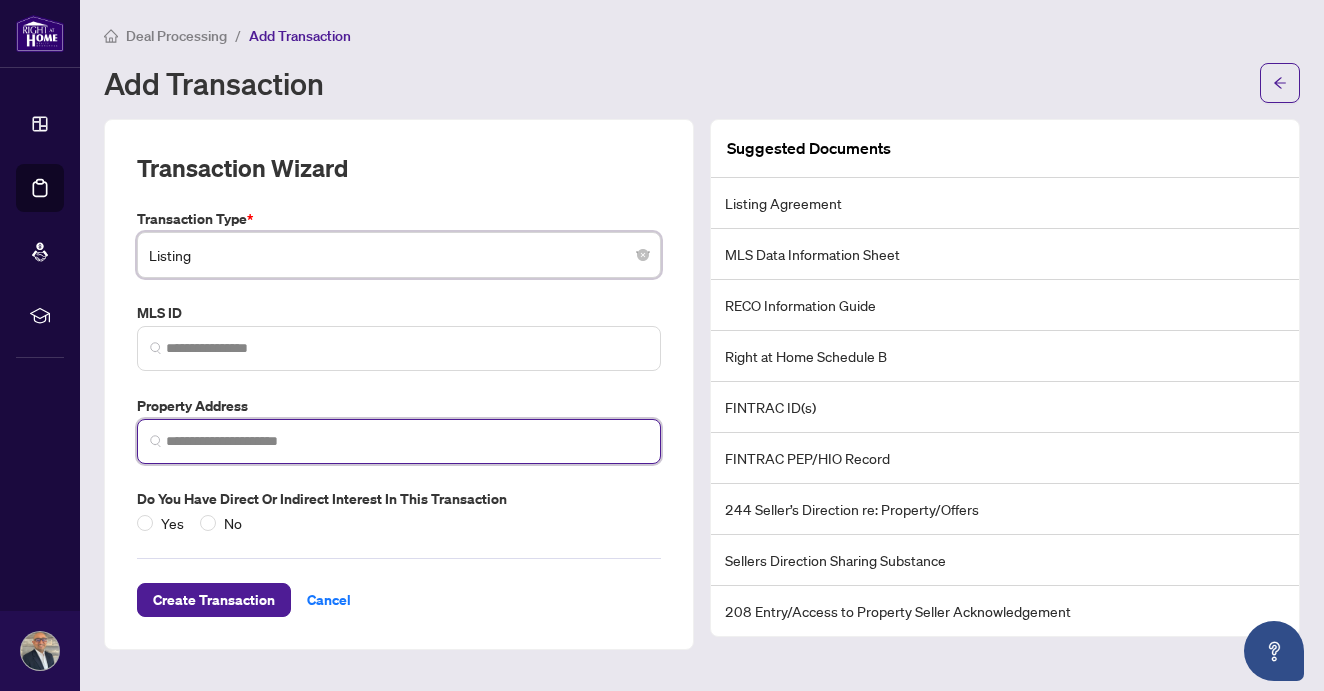 click at bounding box center [407, 441] 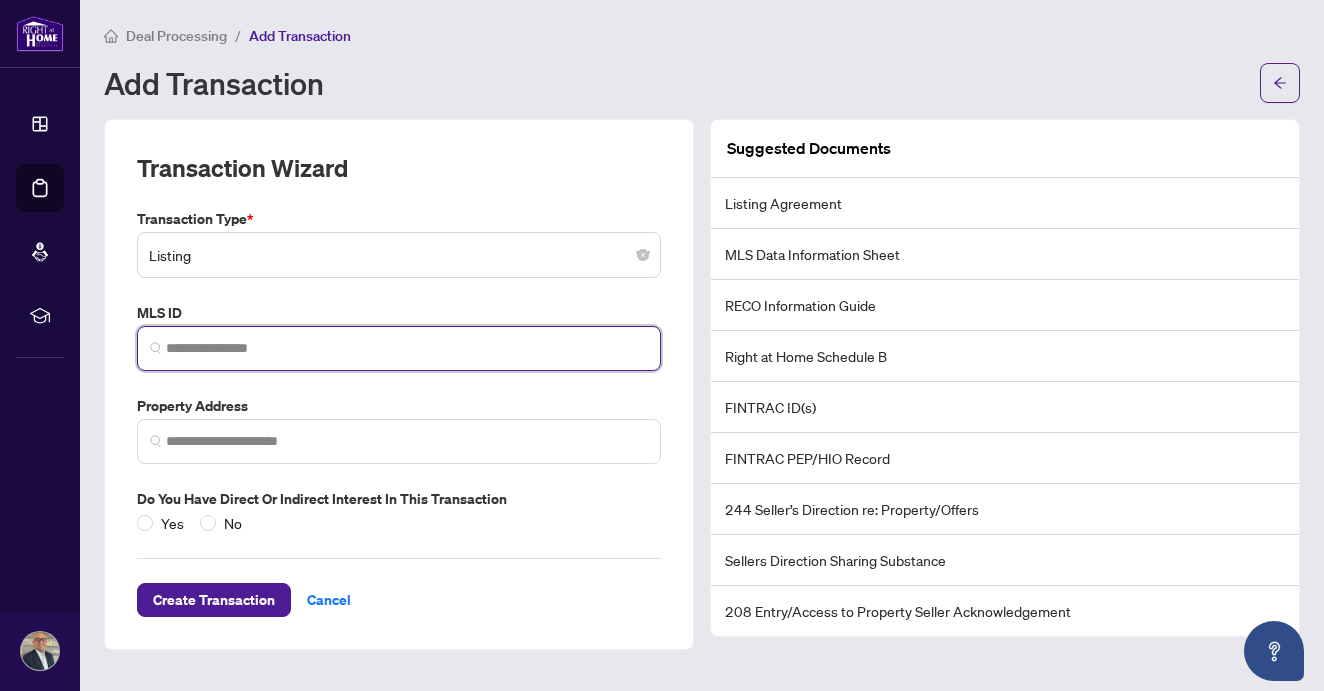 click at bounding box center [407, 348] 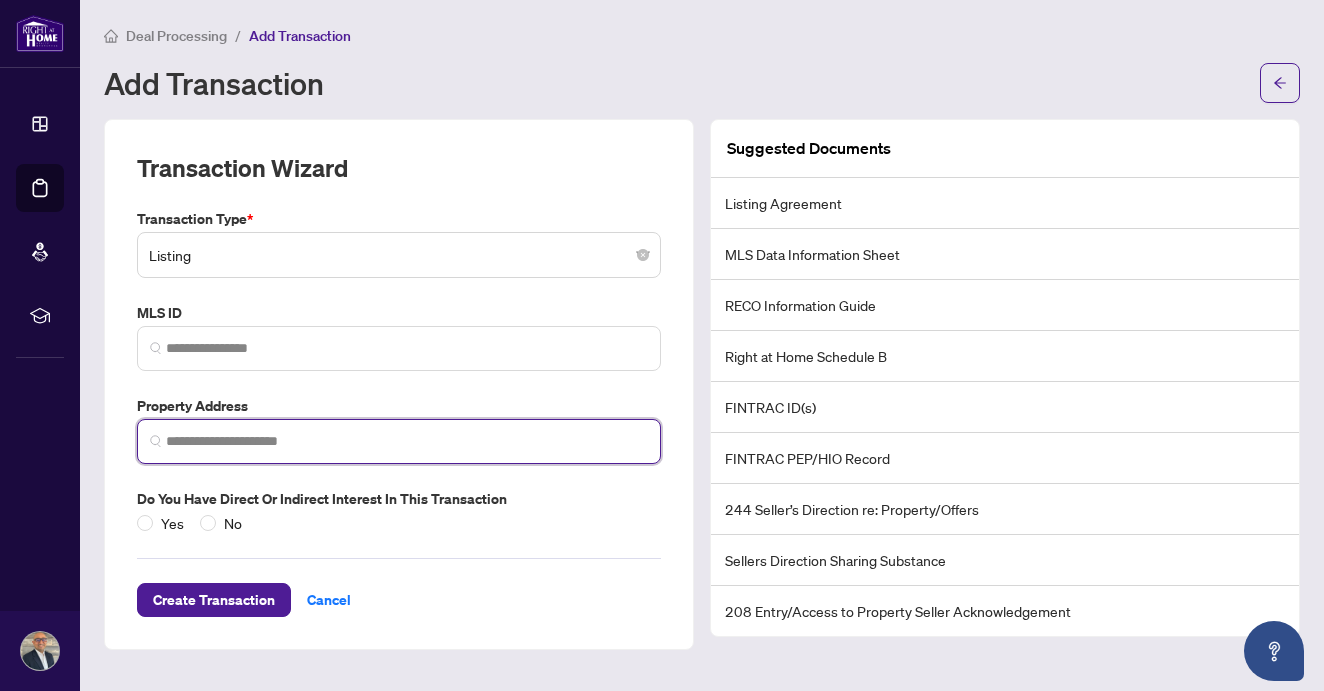 click at bounding box center (407, 441) 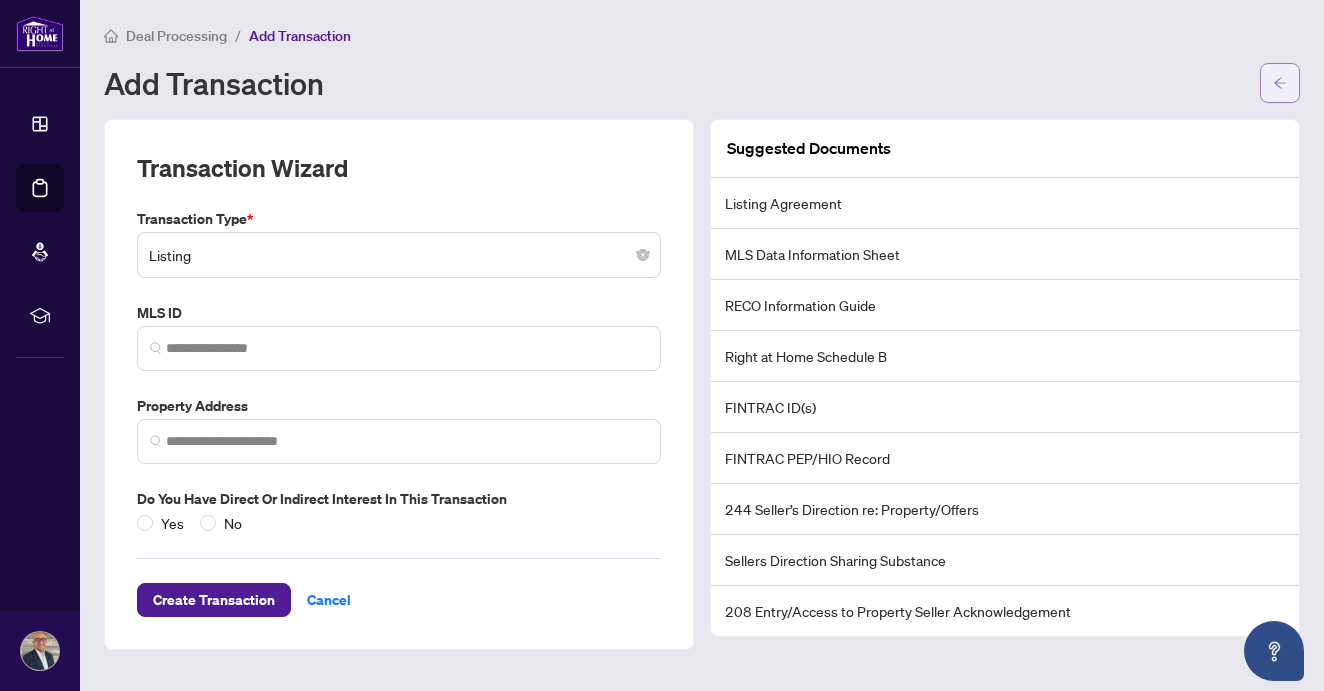 click at bounding box center [1280, 83] 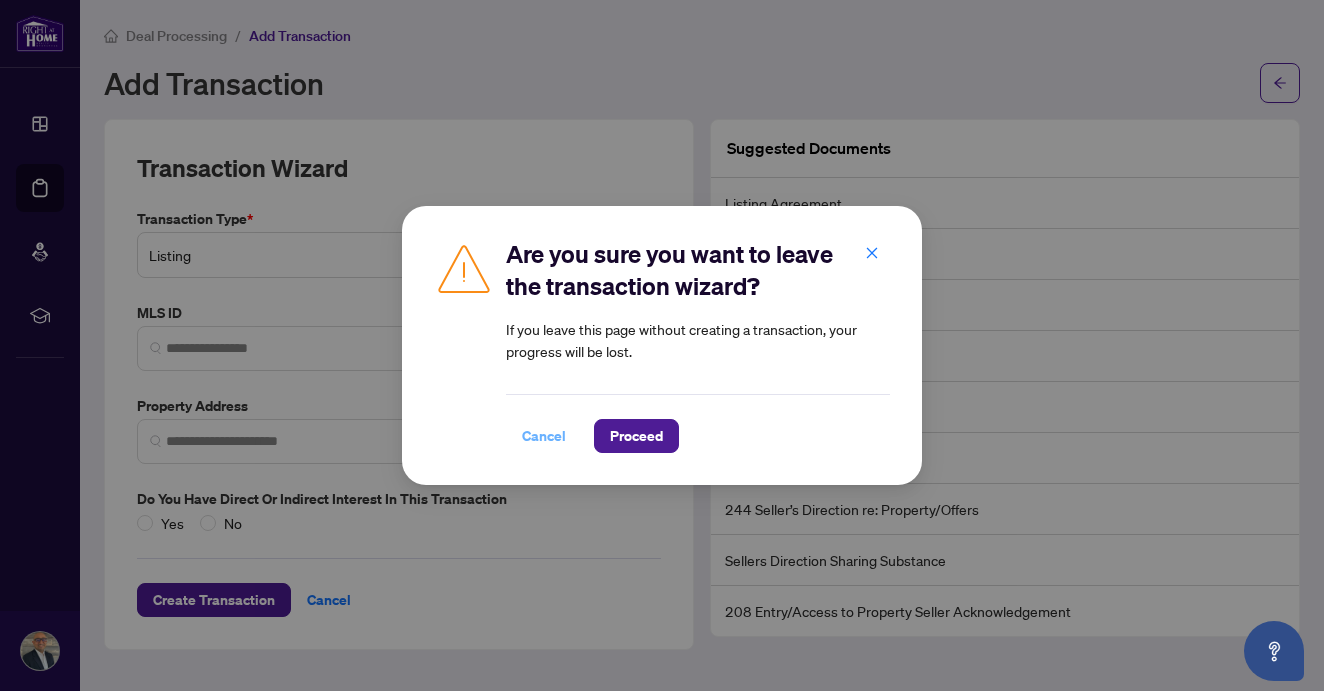 click on "Cancel" at bounding box center (544, 436) 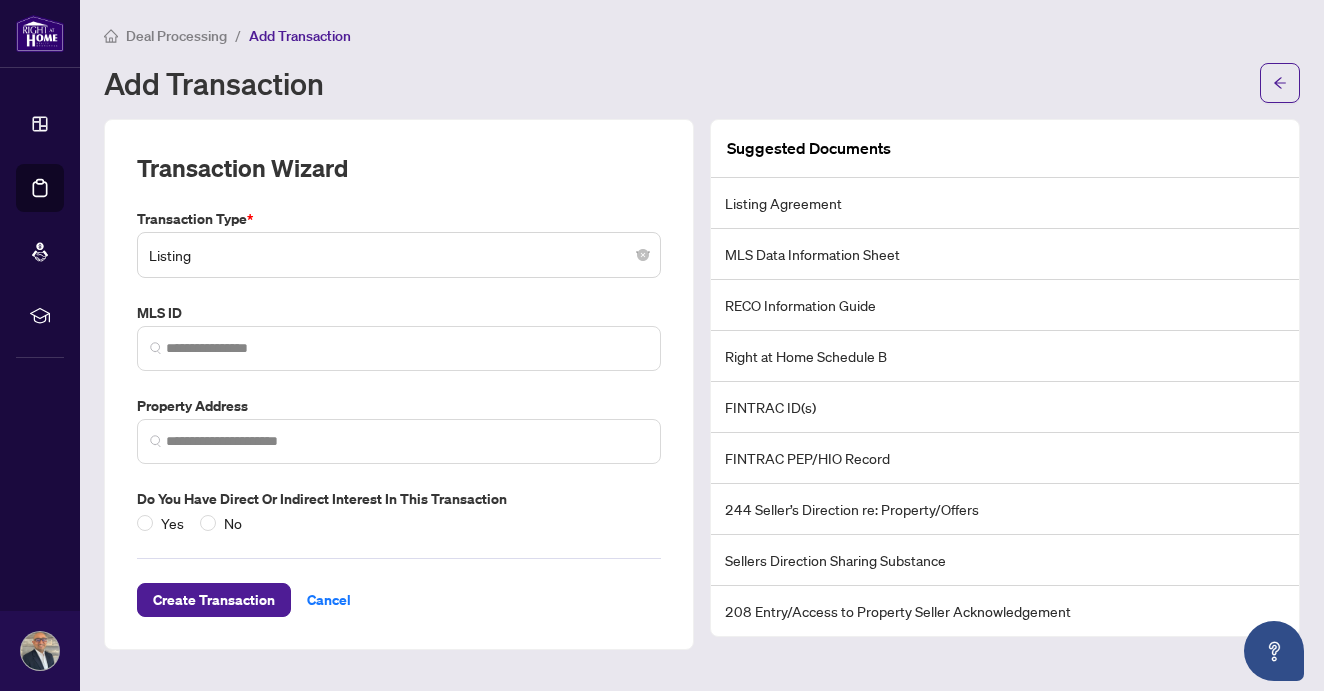click on "Listing" at bounding box center [399, 255] 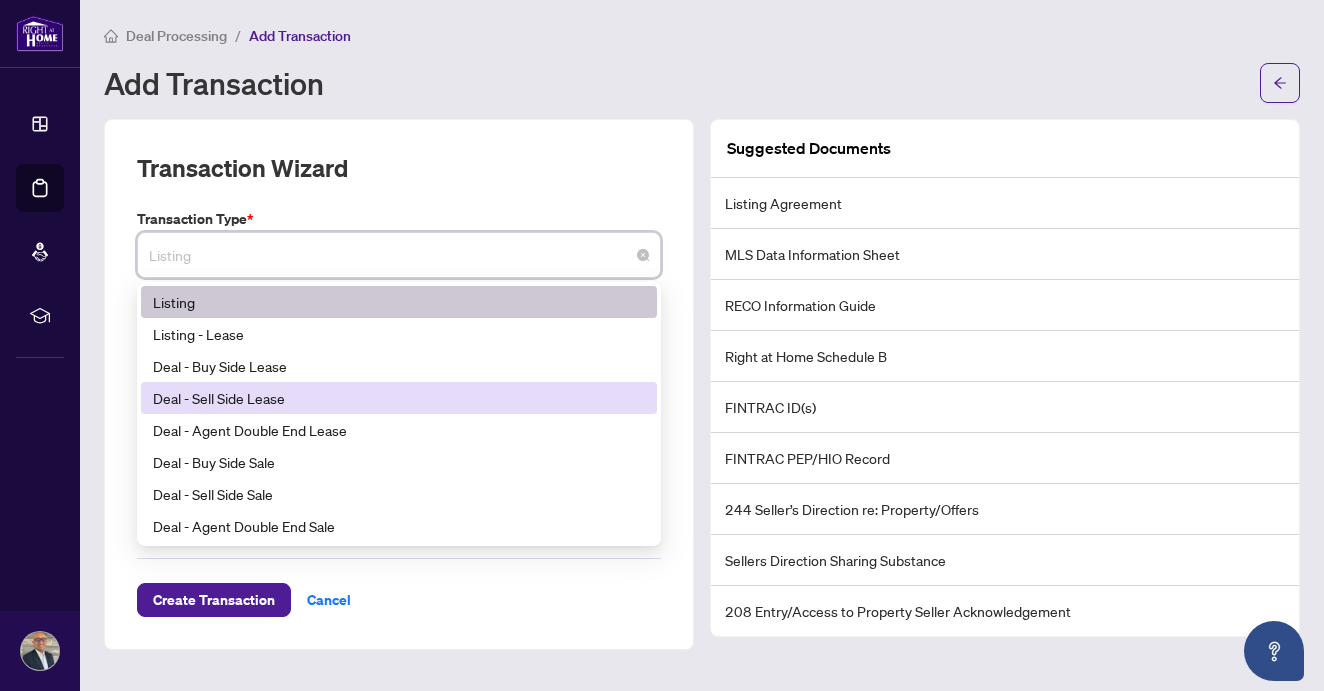 click on "Deal - Sell Side Lease" at bounding box center (399, 398) 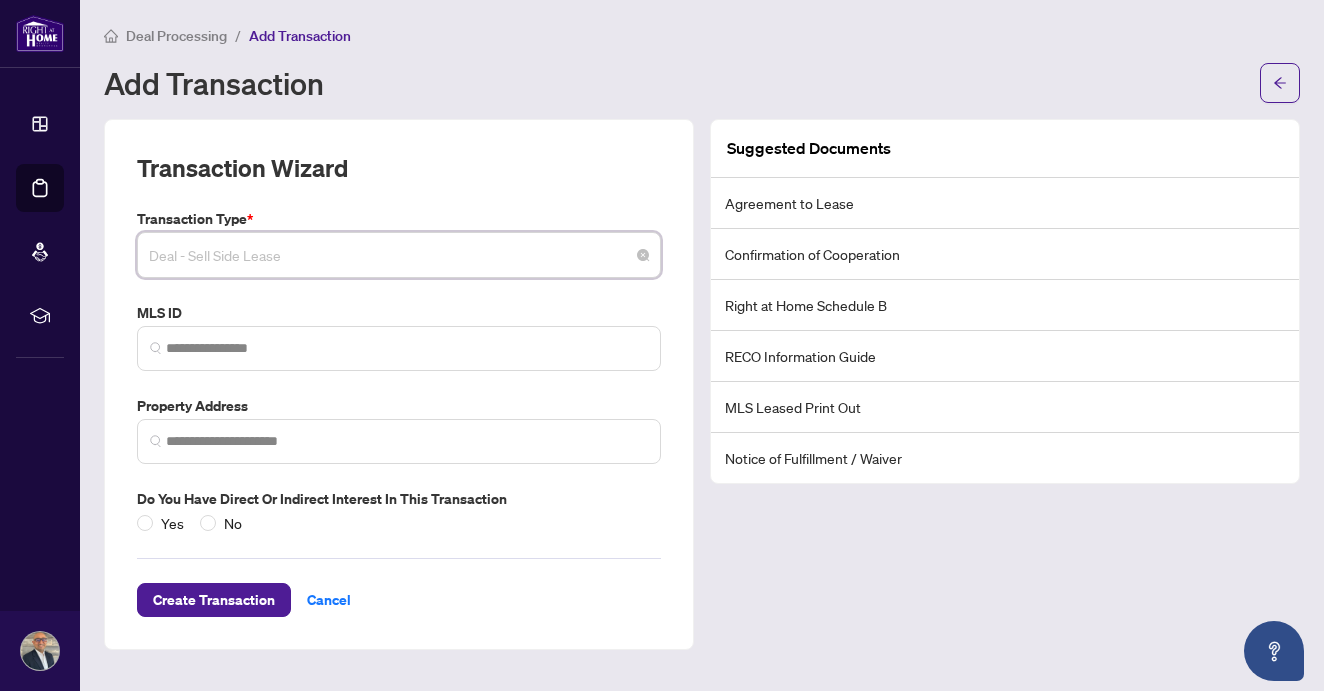 click on "Deal - Sell Side Lease" at bounding box center (399, 255) 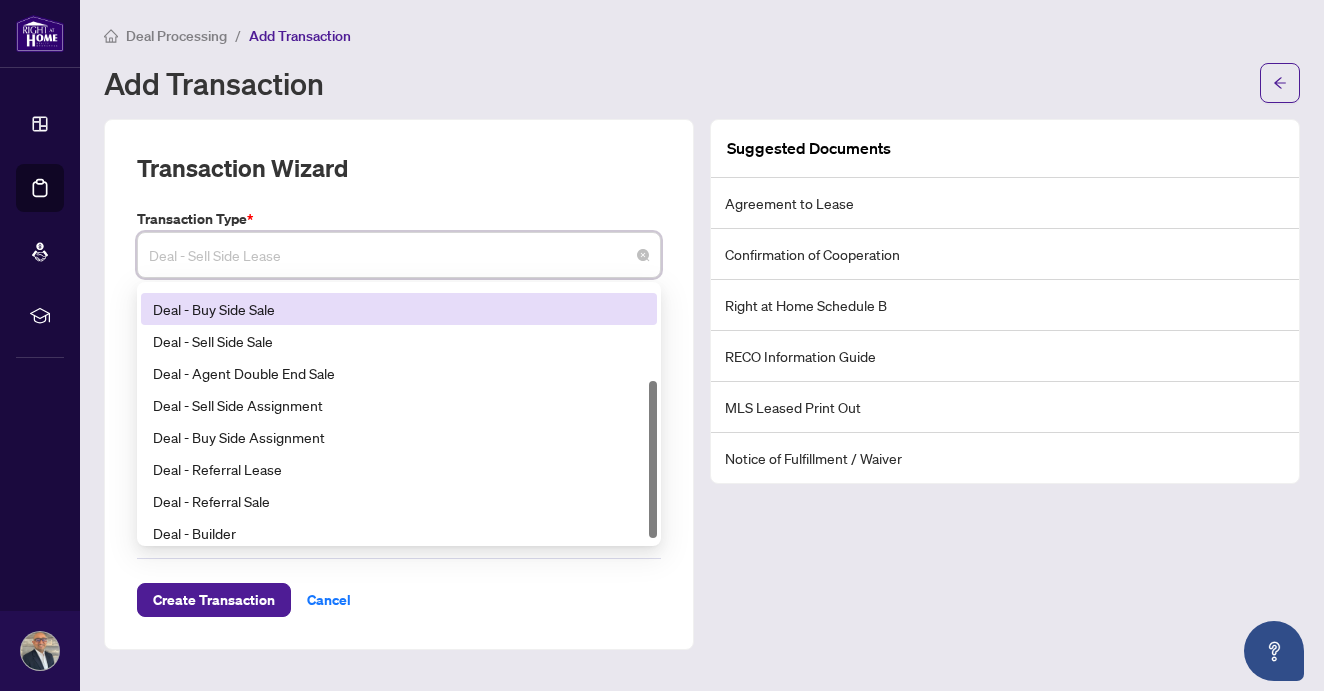 scroll, scrollTop: 160, scrollLeft: 0, axis: vertical 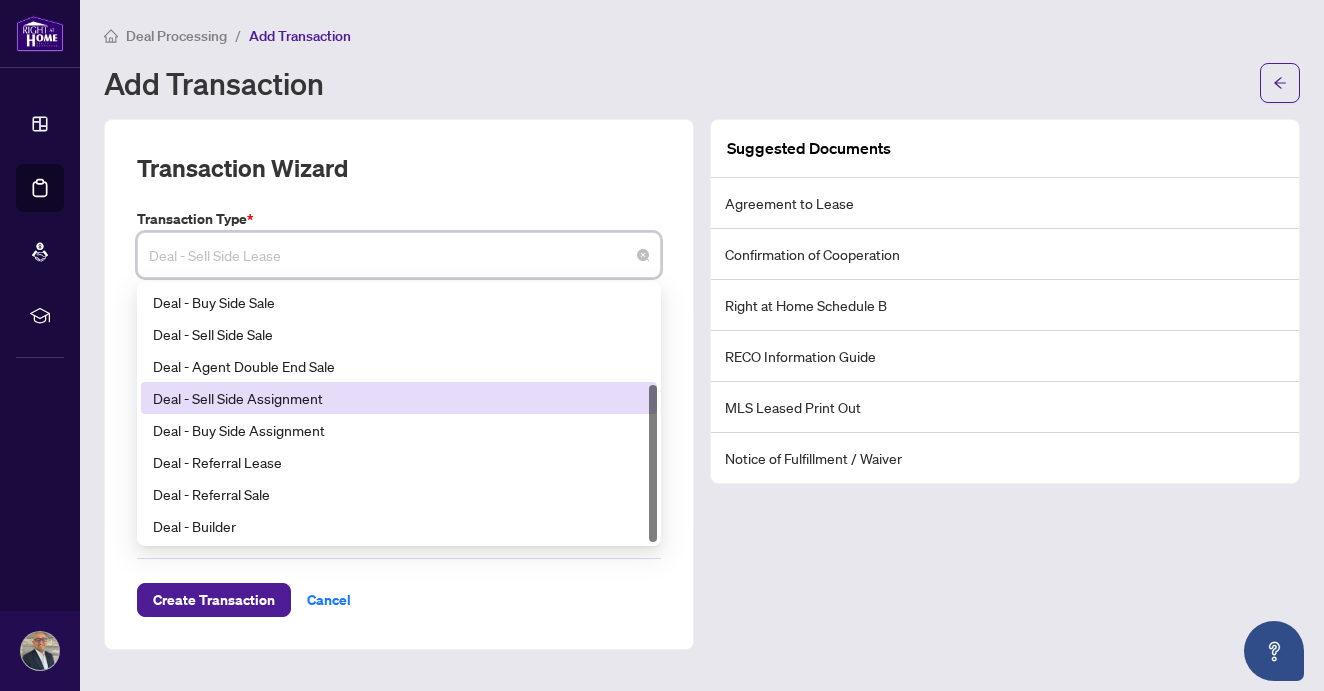 click on "Deal - Sell Side Assignment" at bounding box center [399, 398] 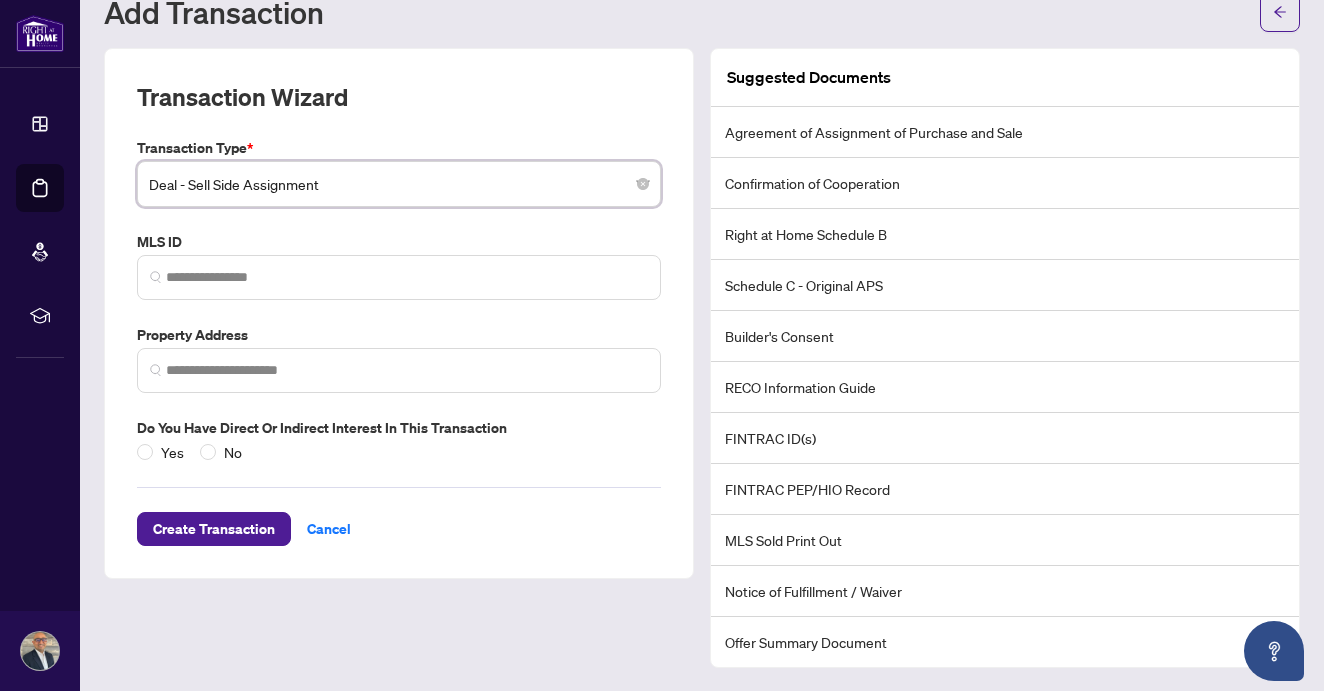scroll, scrollTop: 0, scrollLeft: 0, axis: both 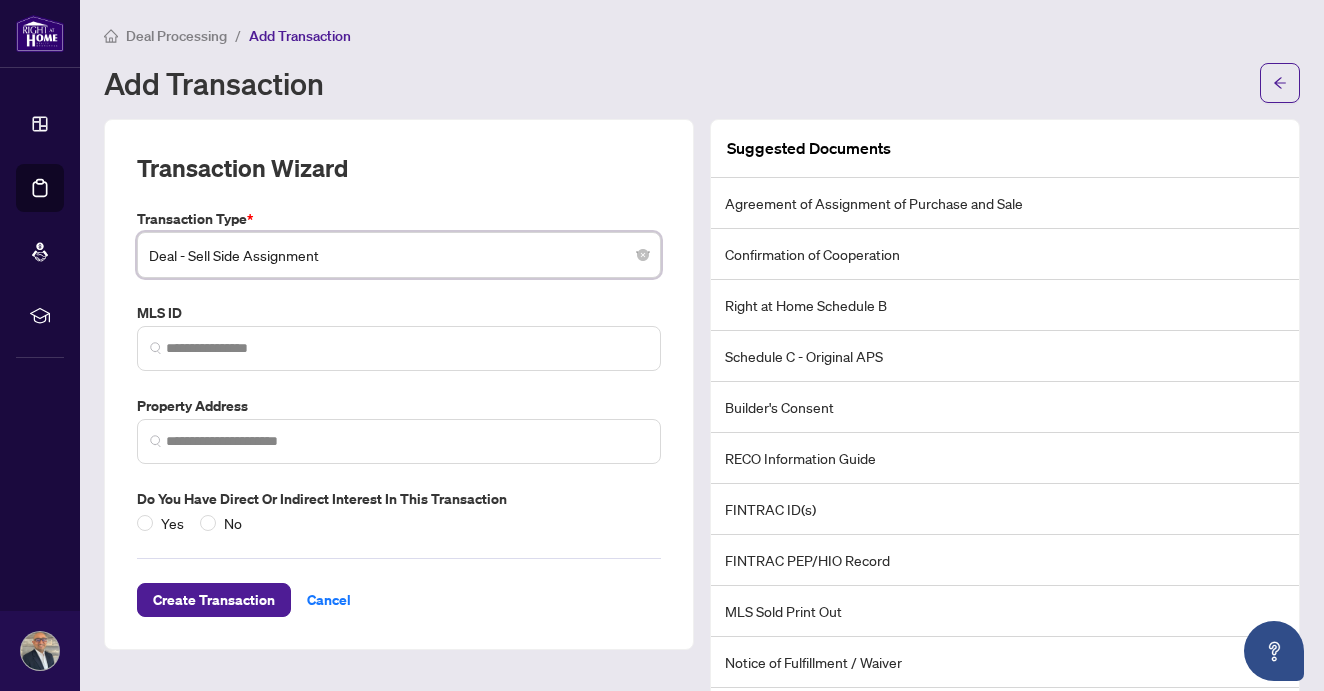 click on "Deal - Sell Side Assignment" at bounding box center (399, 255) 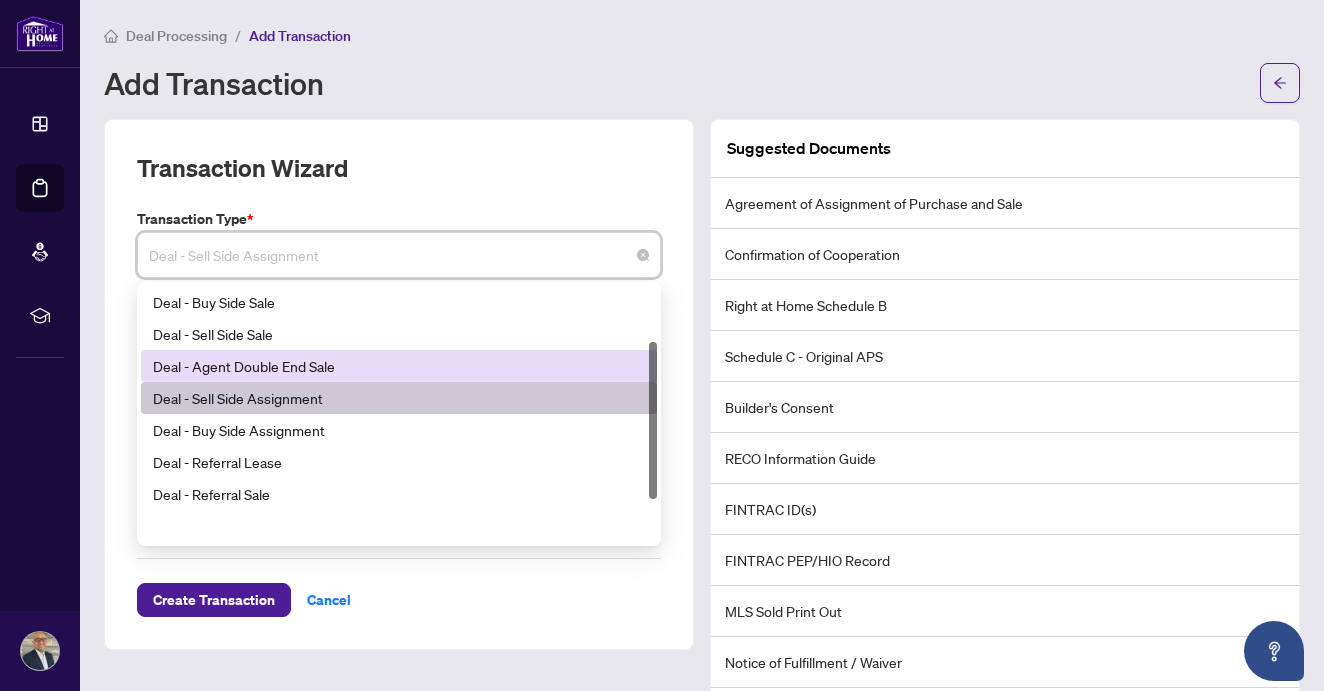 scroll, scrollTop: 0, scrollLeft: 0, axis: both 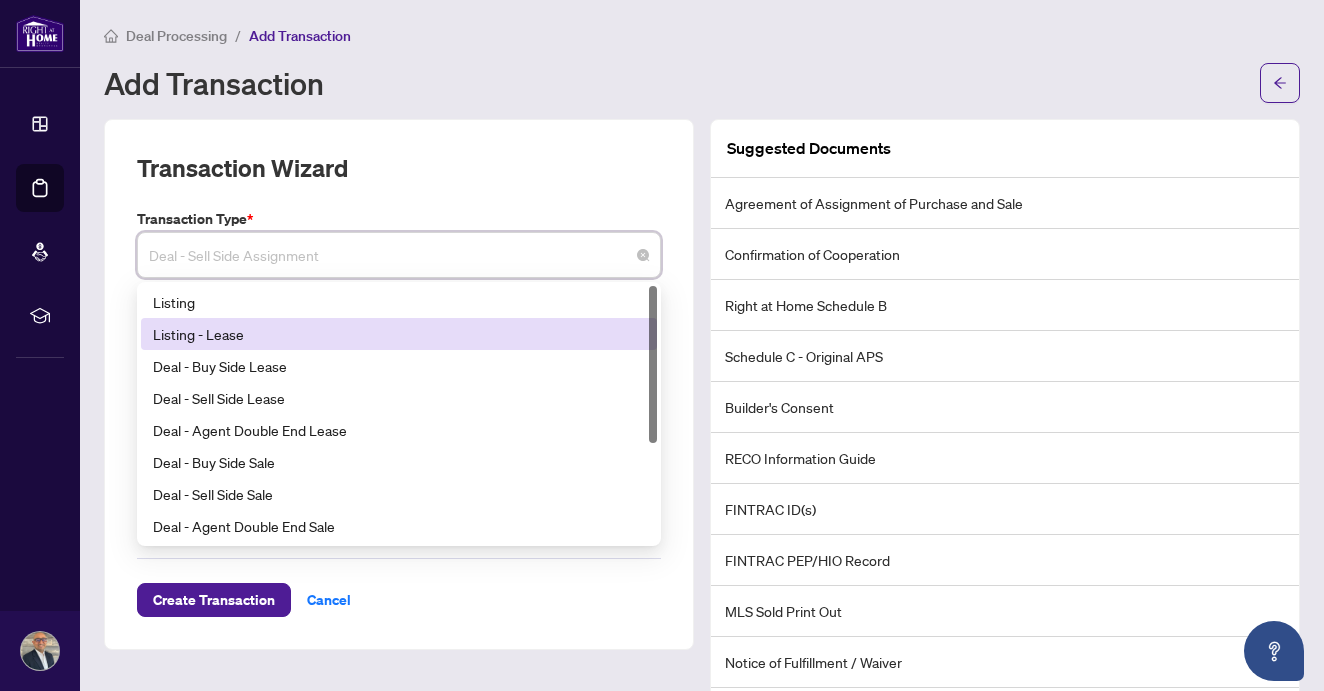 click on "Listing - Lease" at bounding box center (399, 334) 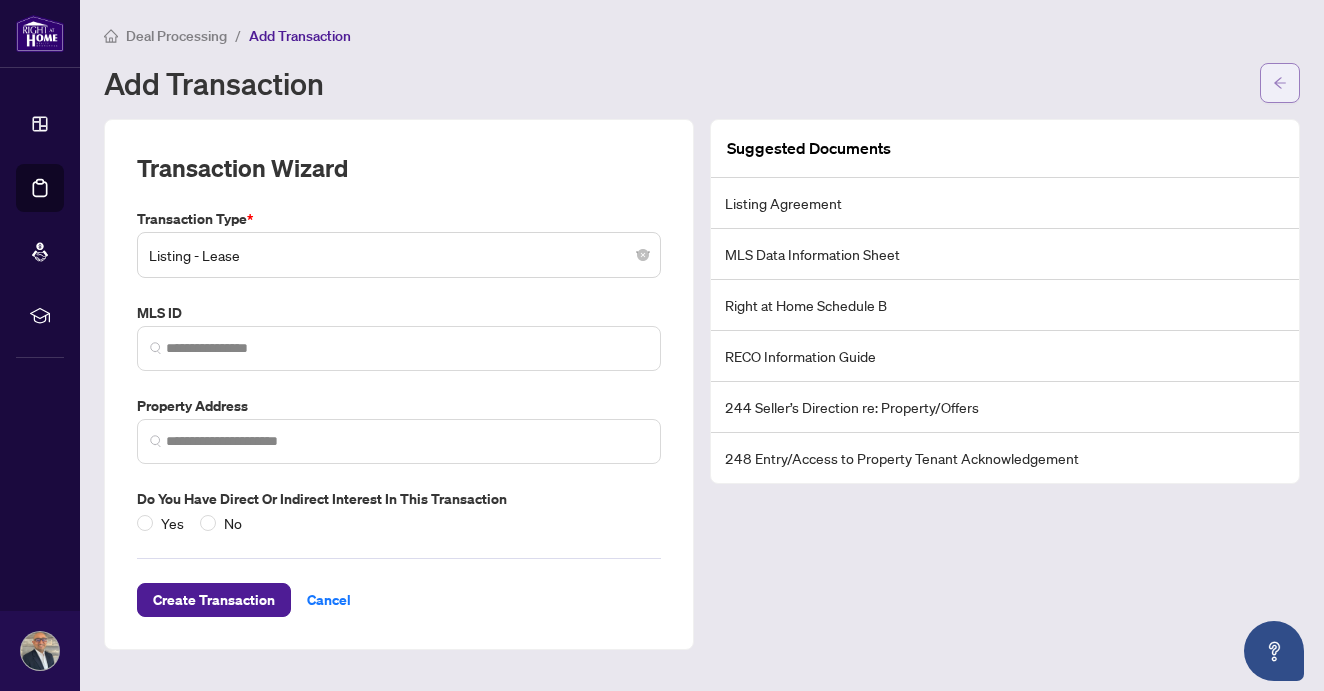 click 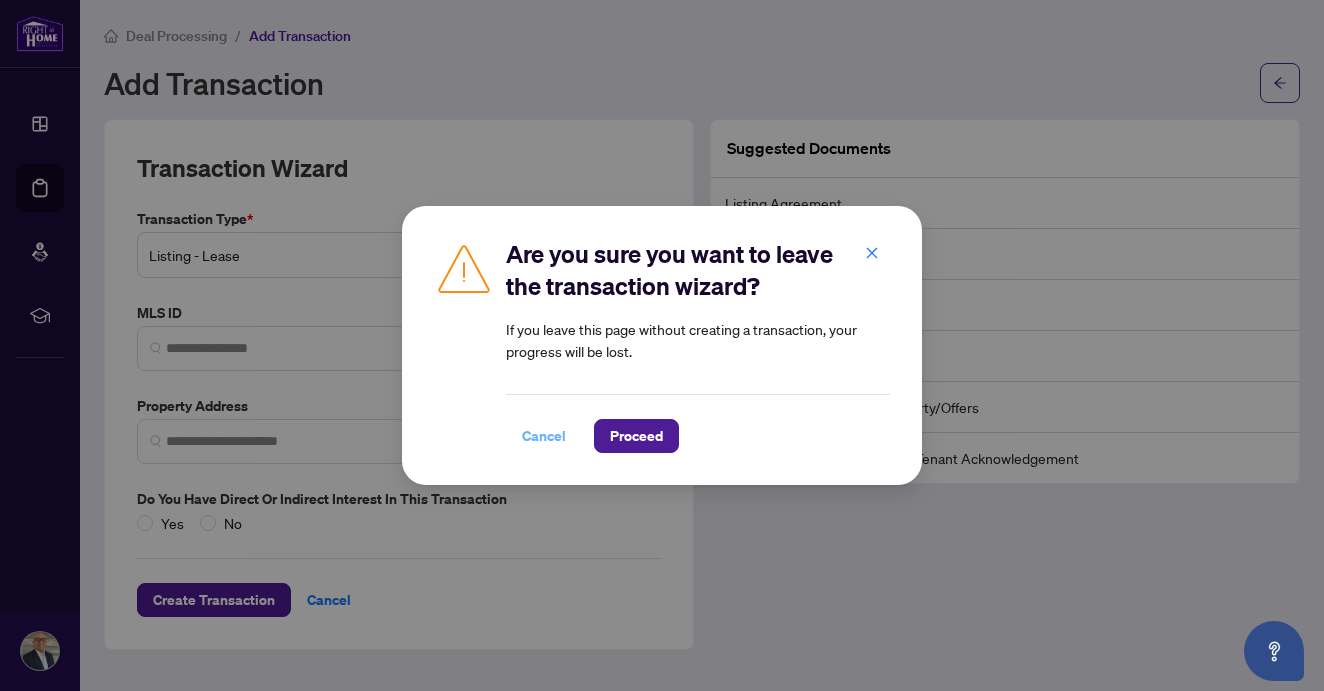 click on "Cancel" at bounding box center [544, 436] 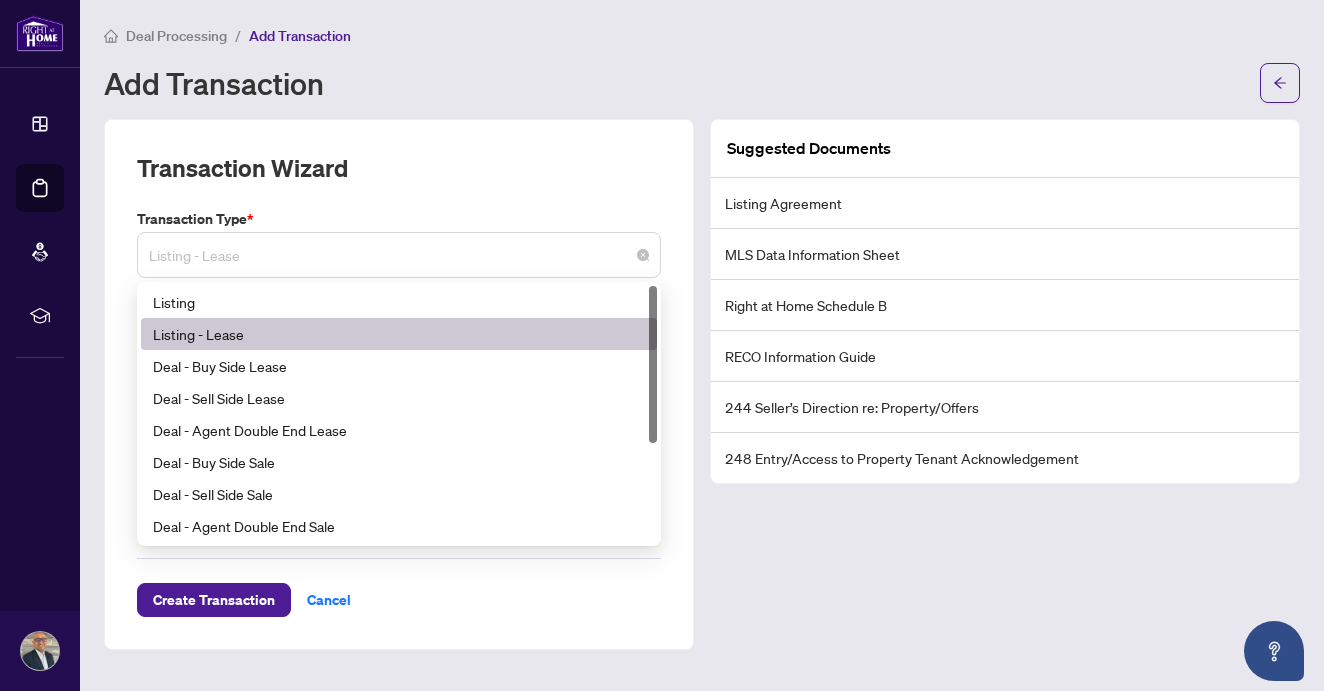 click on "Listing - Lease" at bounding box center (399, 255) 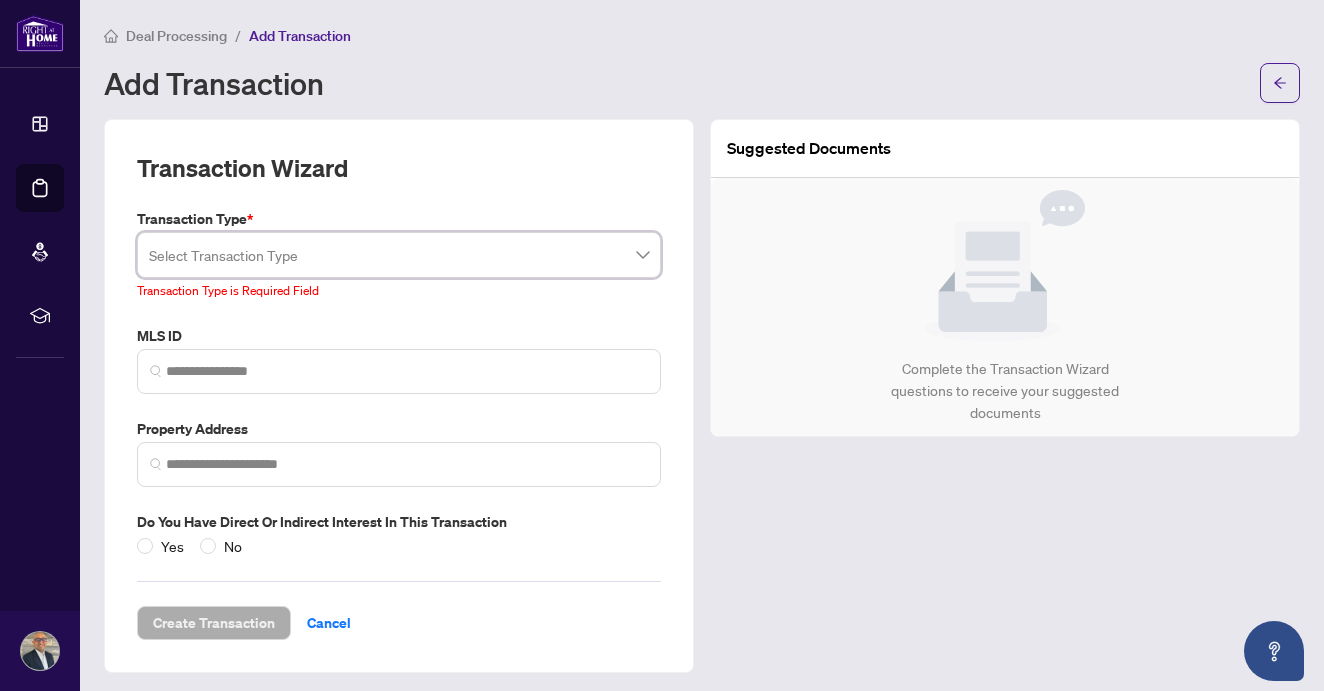 click at bounding box center [390, 258] 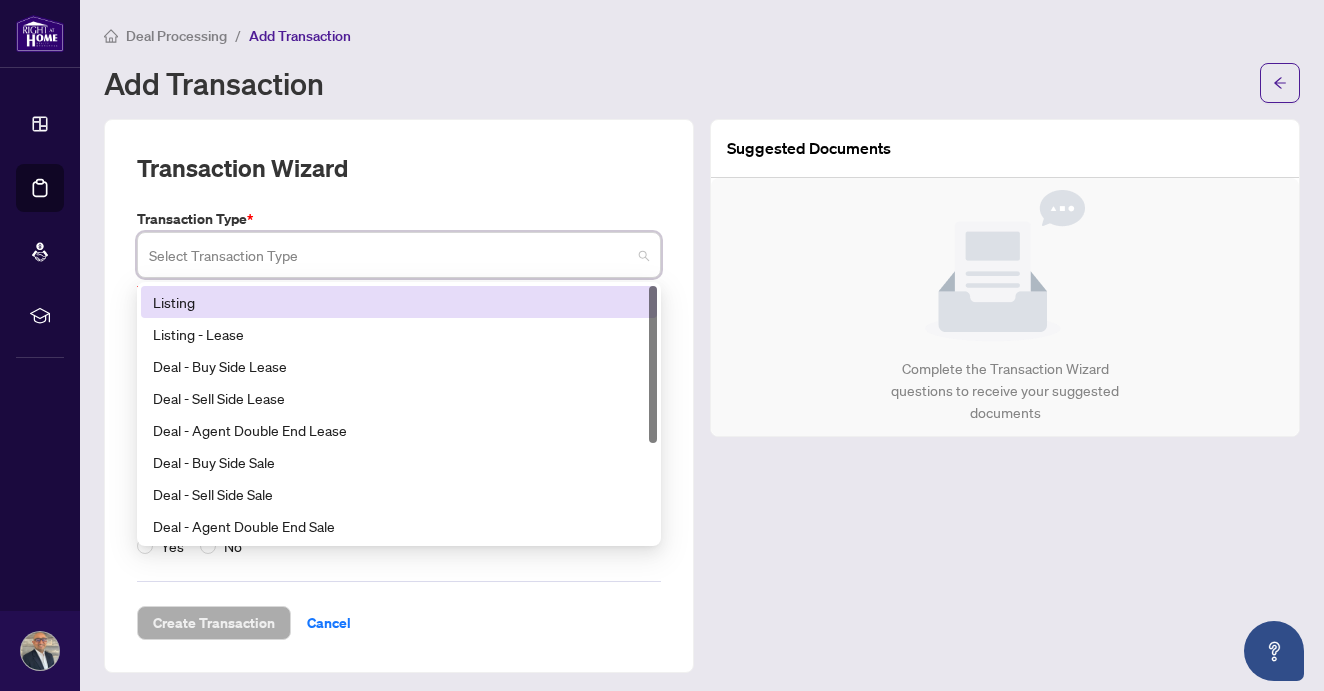 click on "Listing" at bounding box center (399, 302) 